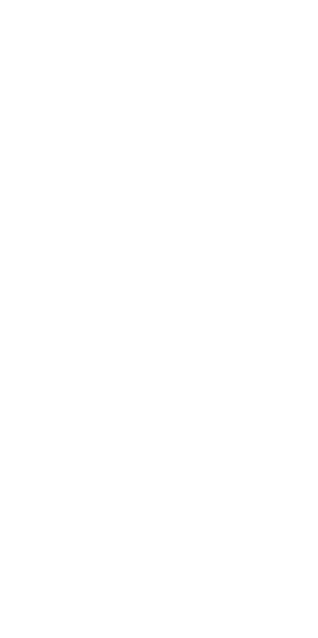 scroll, scrollTop: 0, scrollLeft: 0, axis: both 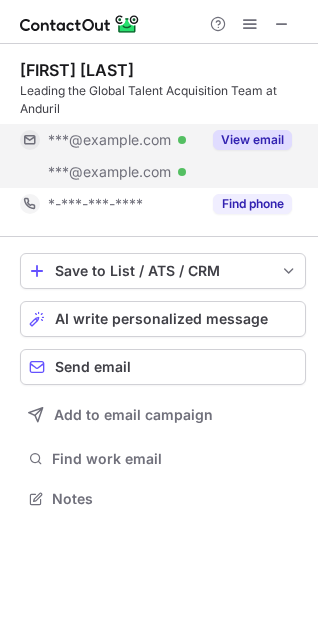 click on "View email" at bounding box center [246, 140] 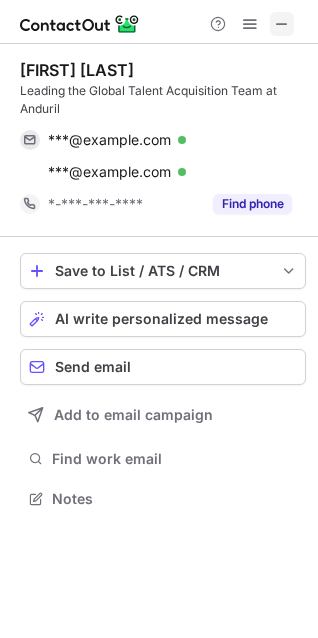 click at bounding box center [282, 24] 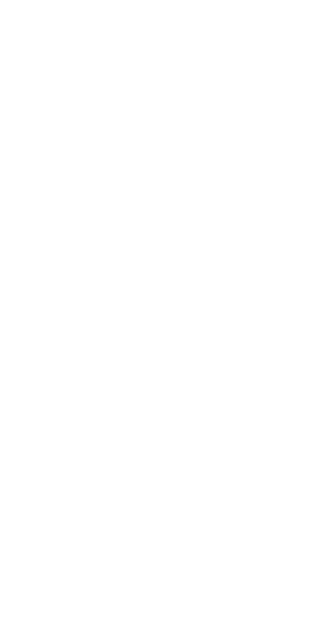 scroll, scrollTop: 0, scrollLeft: 0, axis: both 